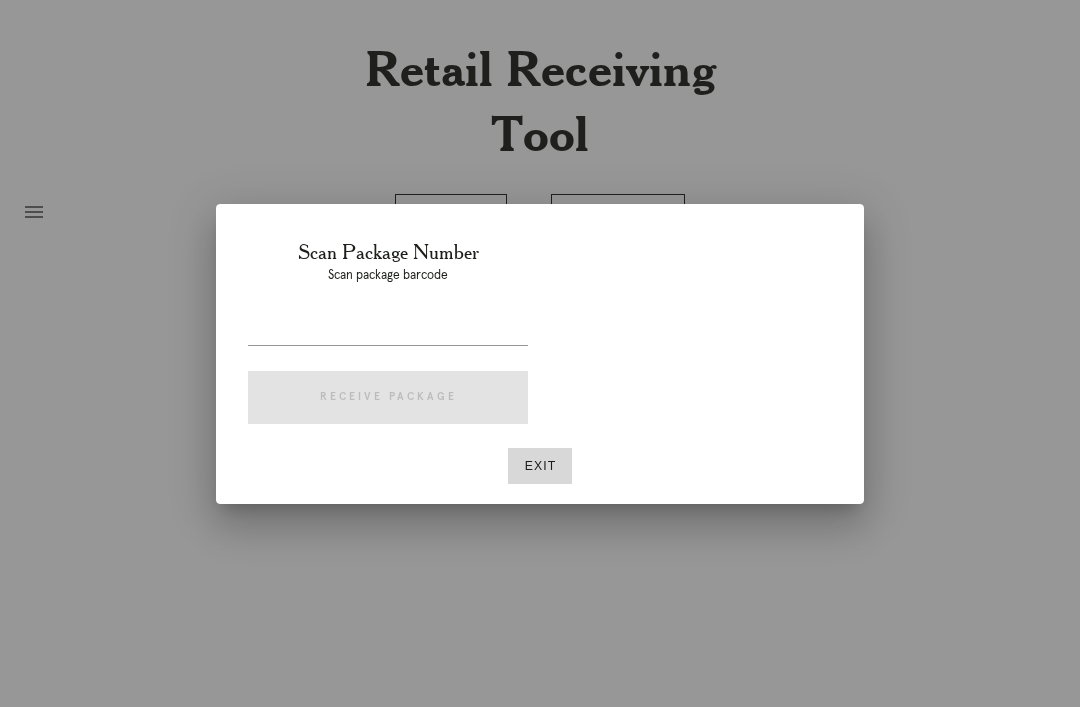 scroll, scrollTop: 0, scrollLeft: 0, axis: both 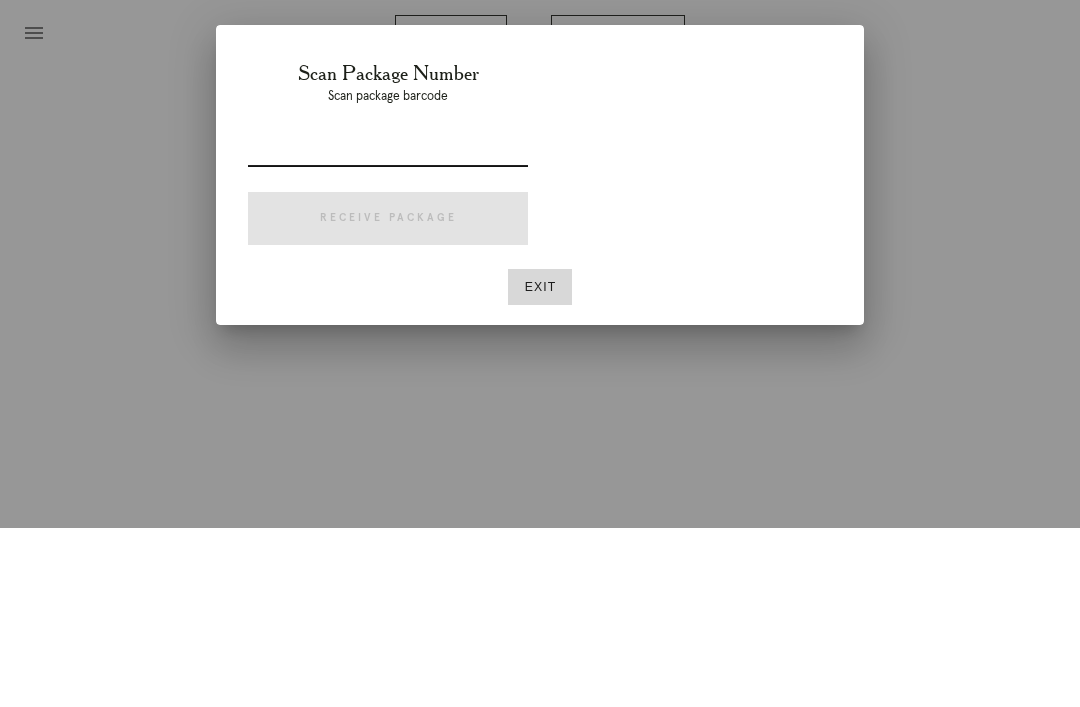 click at bounding box center [696, 336] 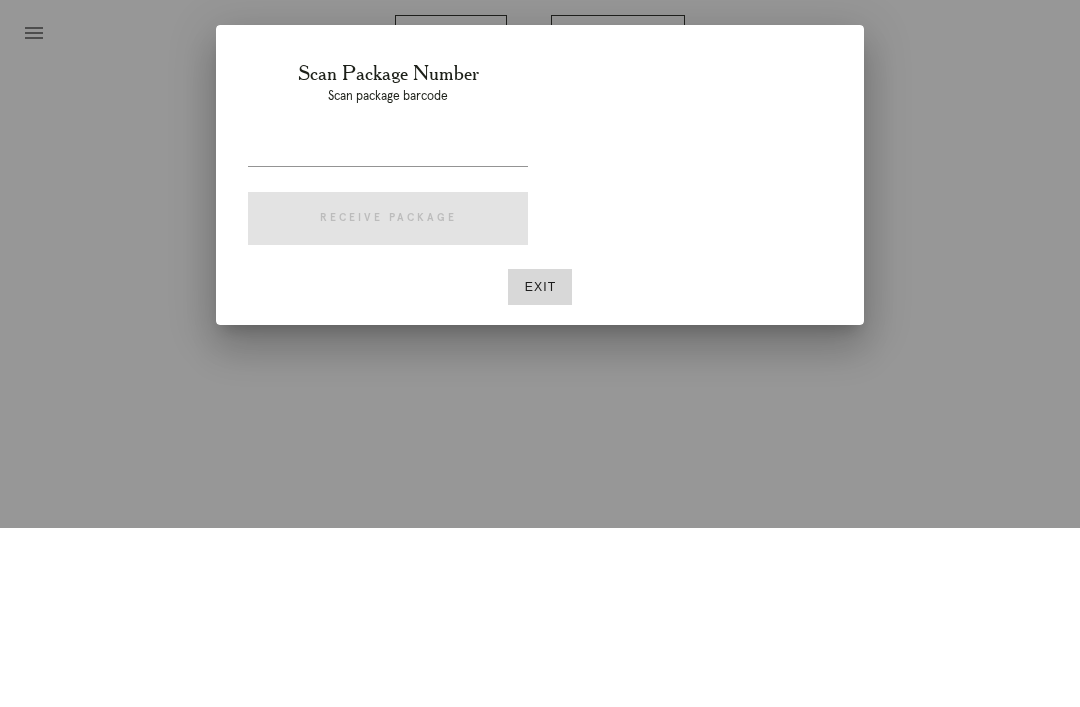 scroll, scrollTop: 64, scrollLeft: 0, axis: vertical 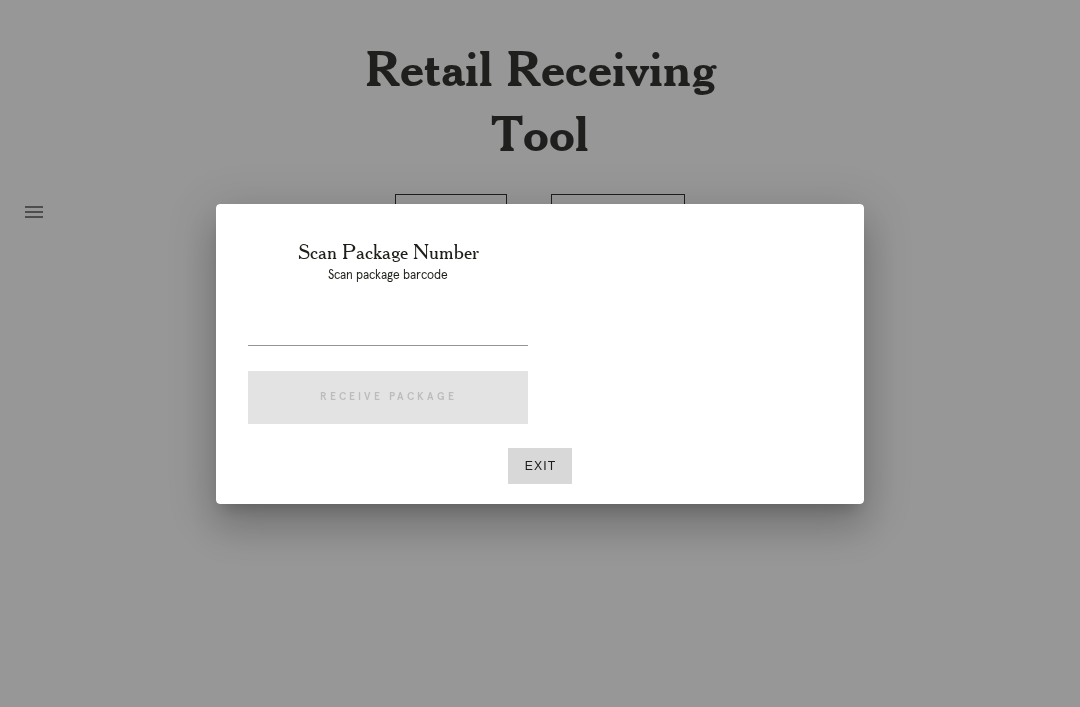 click on "Exit" at bounding box center (540, 466) 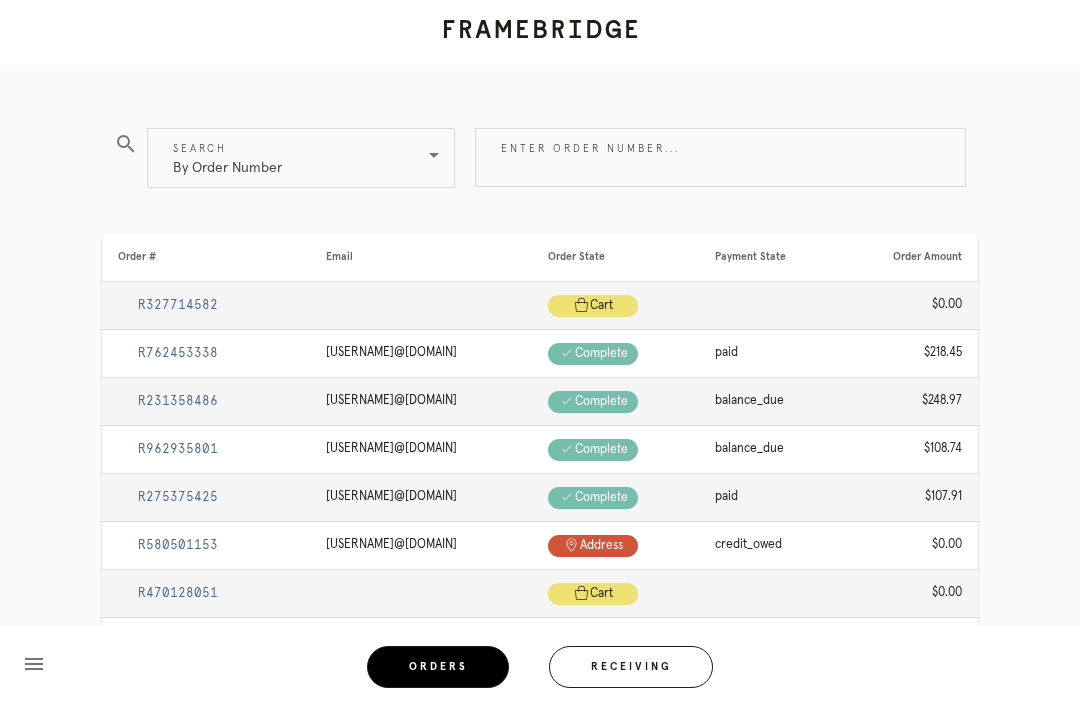 click on "Receiving" at bounding box center [631, 667] 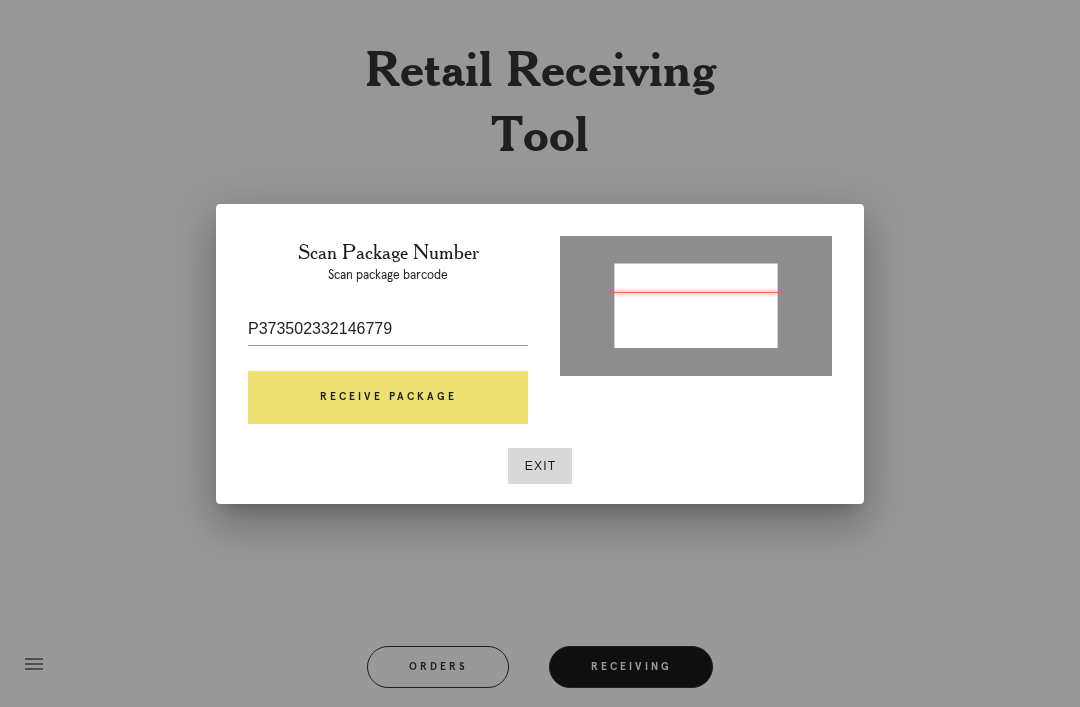 click on "Receive Package" at bounding box center [388, 398] 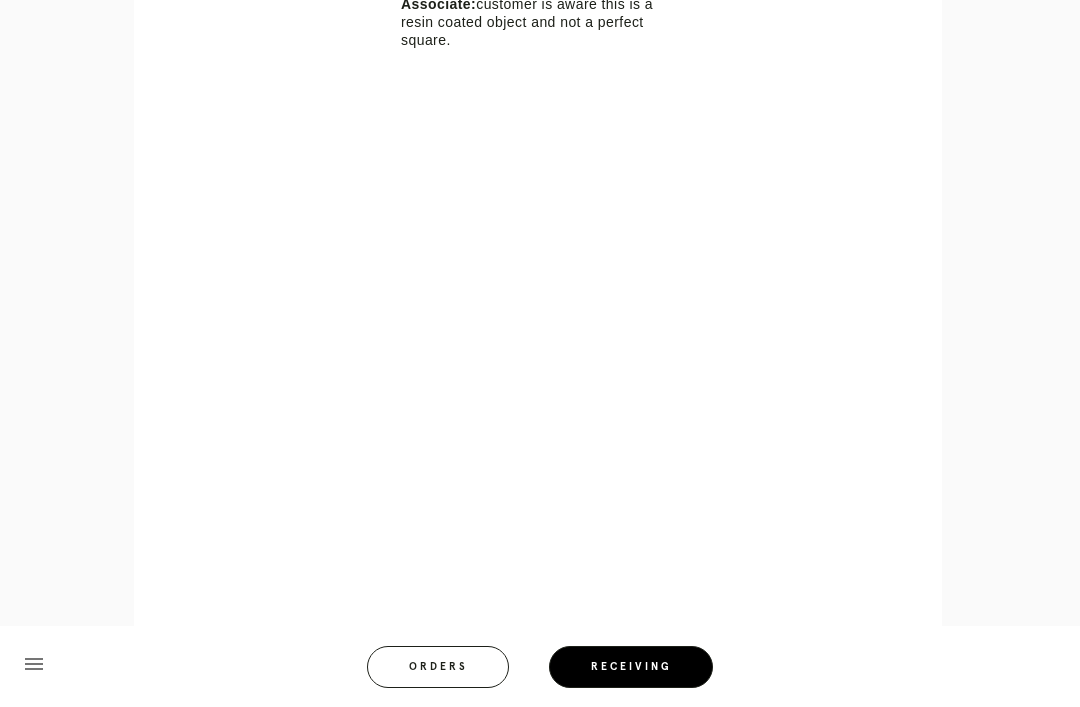 scroll, scrollTop: 861, scrollLeft: 0, axis: vertical 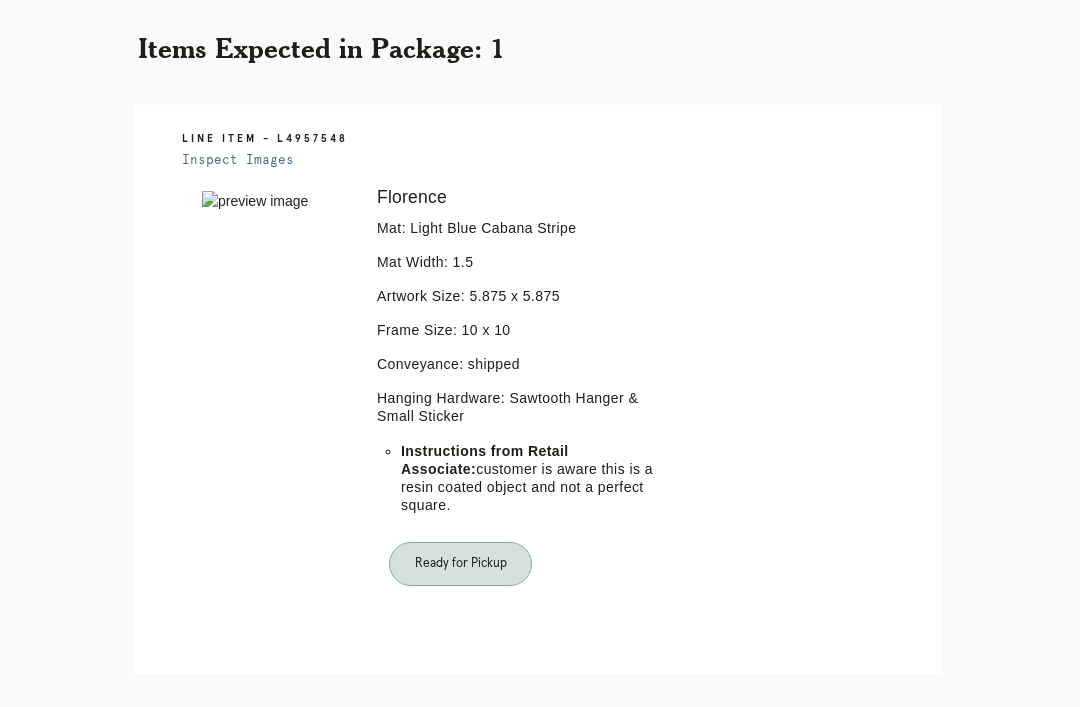 click on "Receiving" at bounding box center (618, 802) 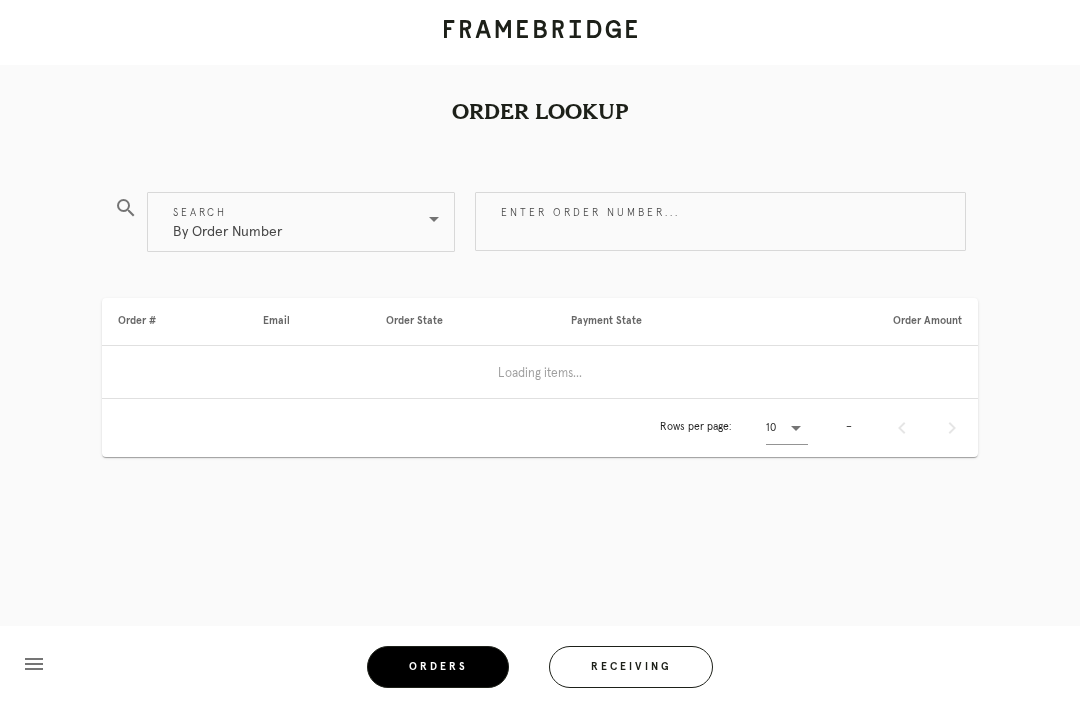 click on "Receiving" at bounding box center (631, 667) 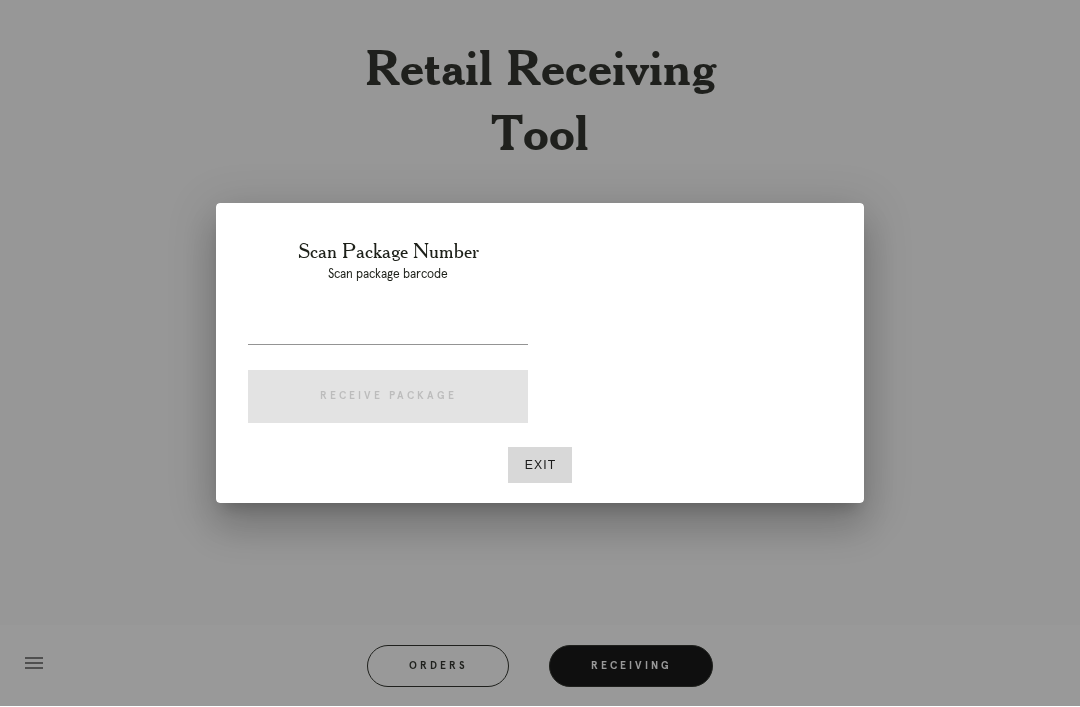 scroll, scrollTop: 64, scrollLeft: 0, axis: vertical 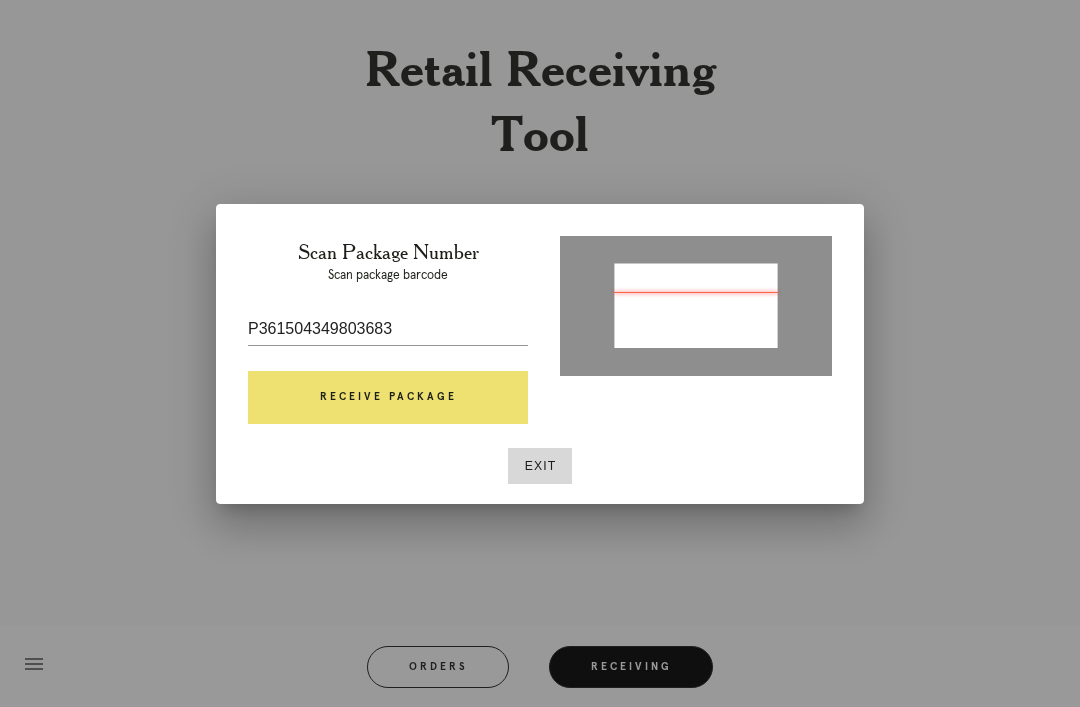 click on "Receive Package" at bounding box center (388, 398) 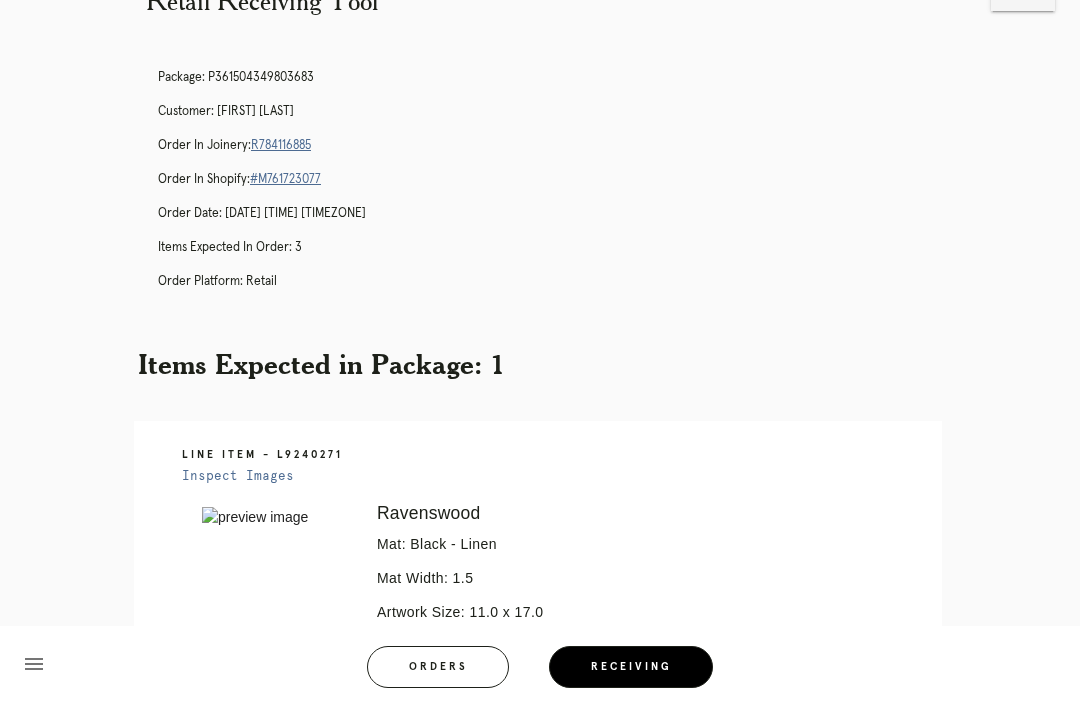 click on "menu
Orders
Receiving
Logged in as:   [EMAIL]   [CITY]
Logout" at bounding box center (540, 673) 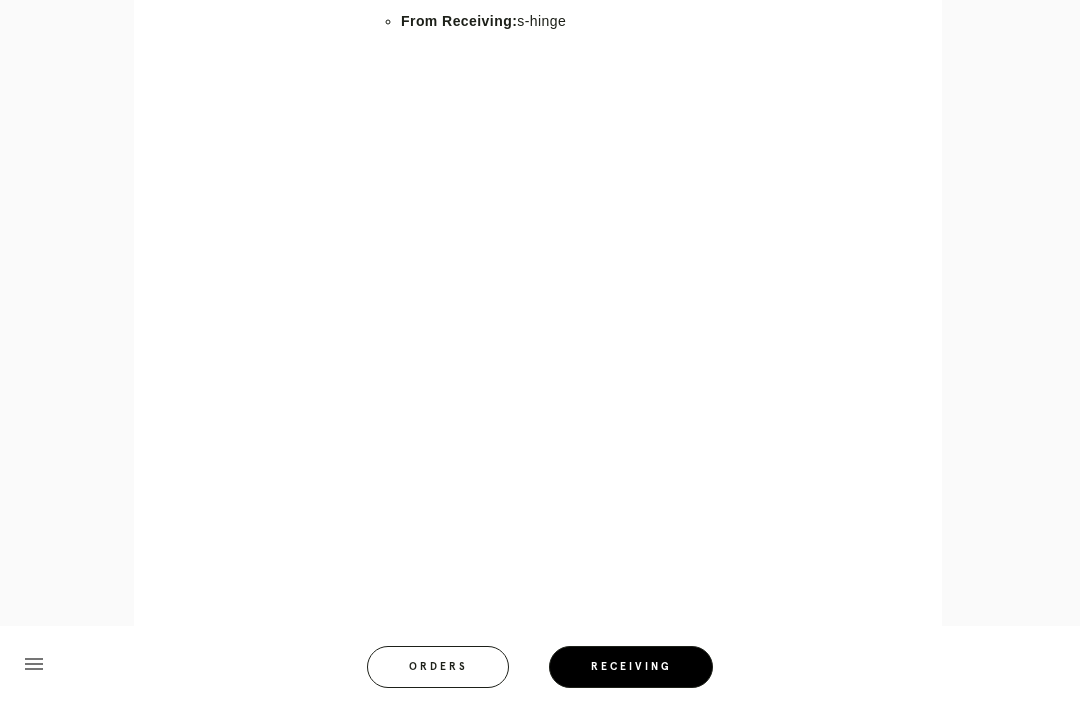 scroll, scrollTop: 848, scrollLeft: 0, axis: vertical 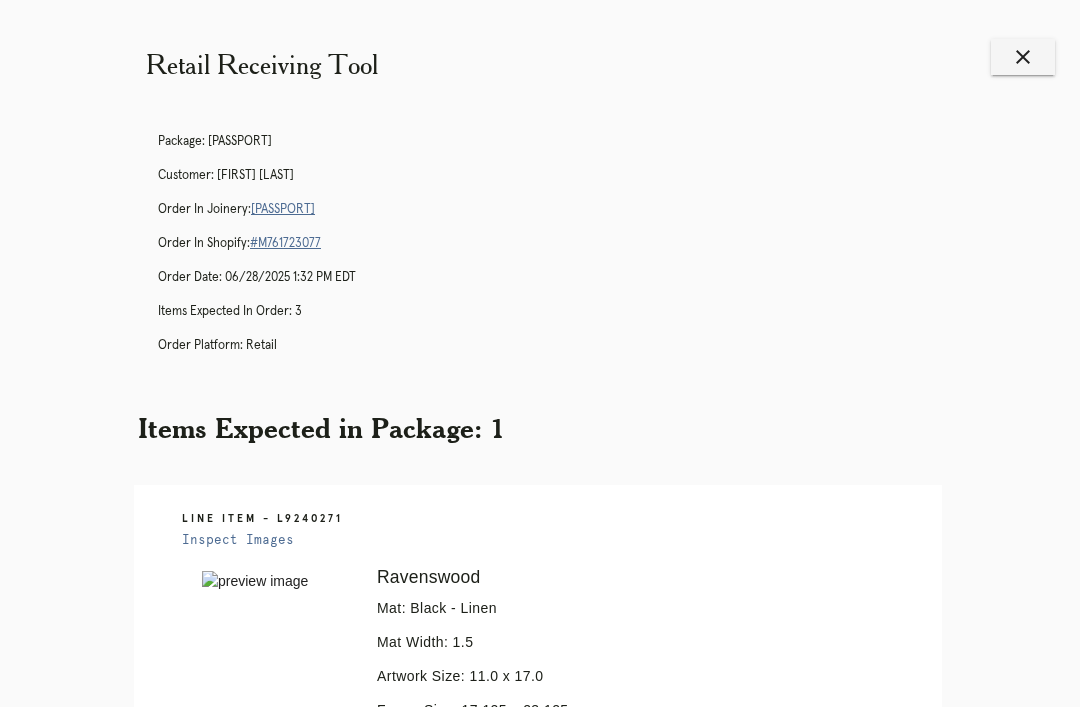 click on "Orders" at bounding box center [451, 1128] 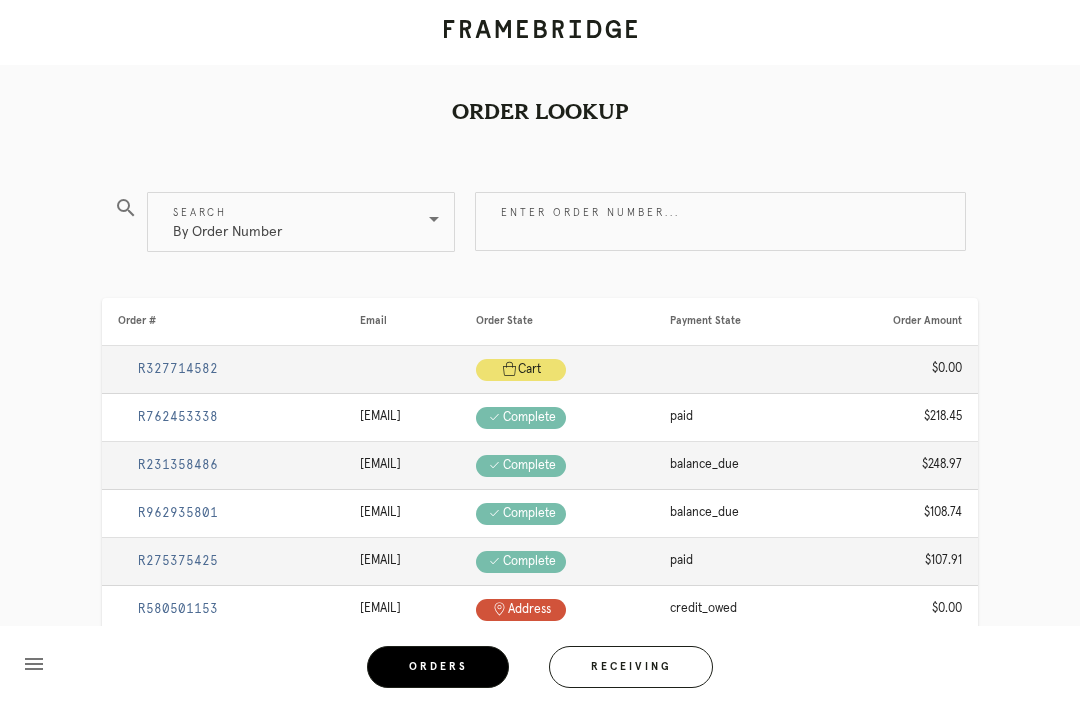 click on "Receiving" at bounding box center [631, 667] 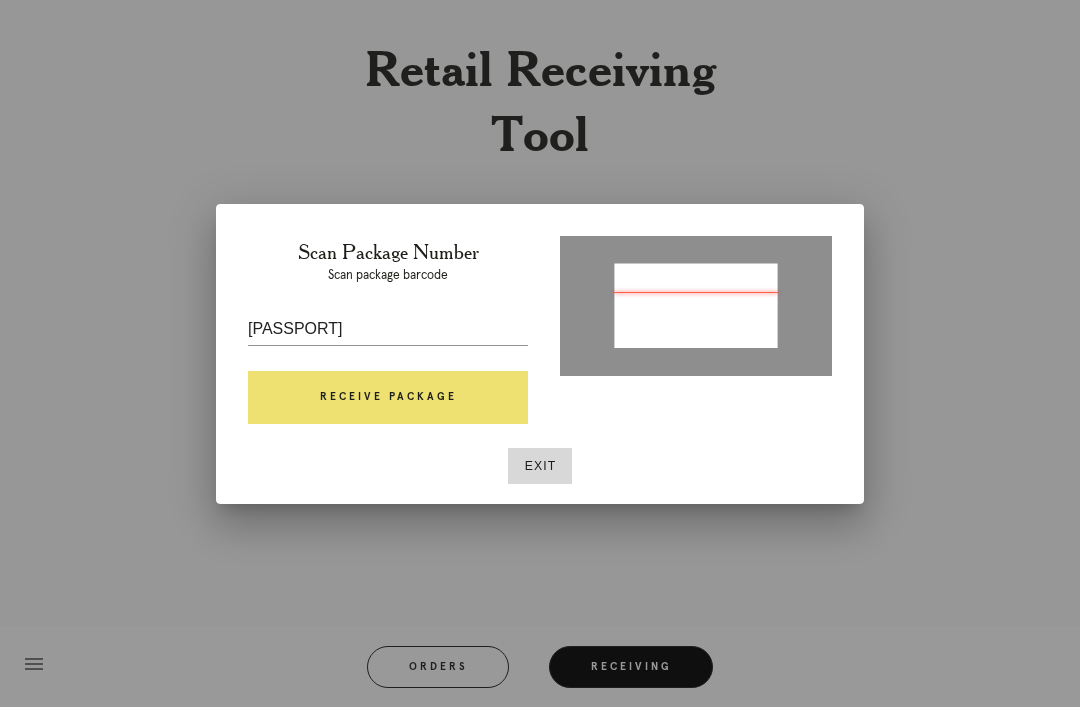click on "Receive Package" at bounding box center (388, 398) 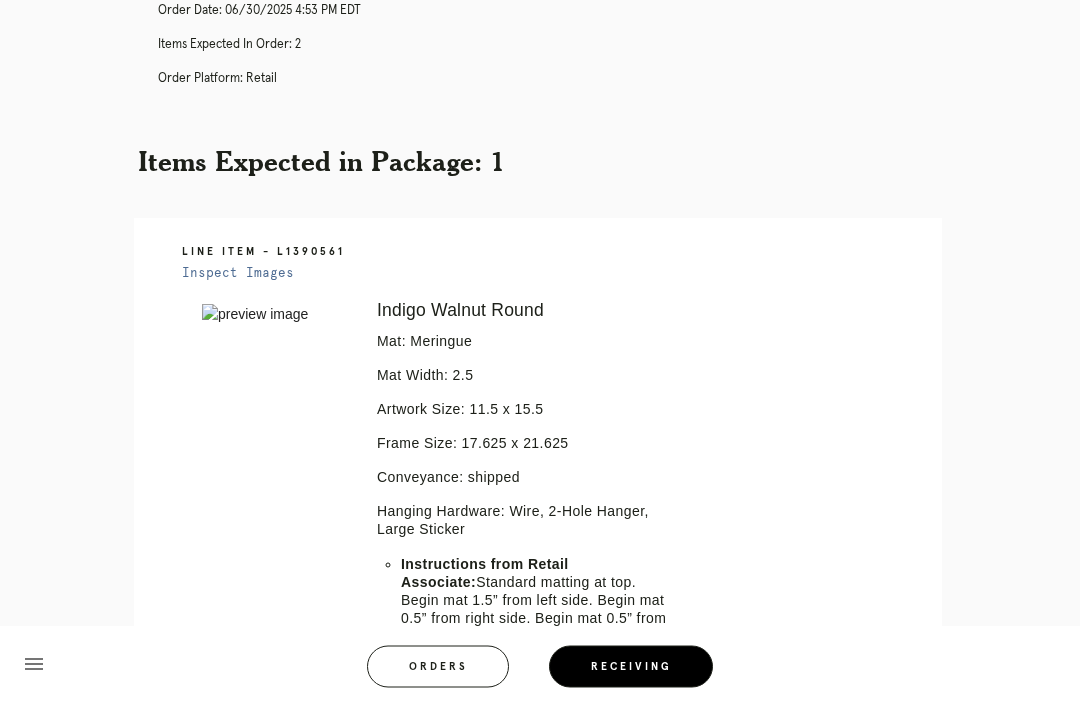 scroll, scrollTop: 267, scrollLeft: 0, axis: vertical 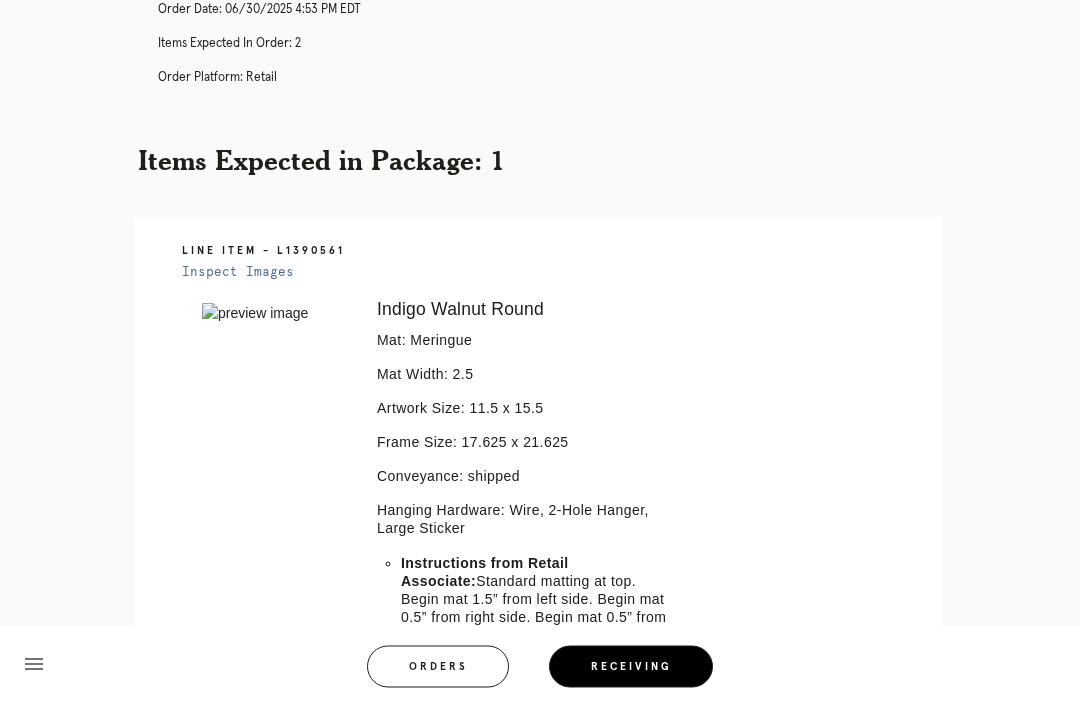 click on "Line Item - L1390561
Inspect Images
Error retreiving frame spec #9681447
Indigo Walnut Round
Mat: Meringue
Mat Width: 2.5
Artwork Size:
11.5
x
15.5
Frame Size:
17.625
x
21.625
Conveyance: shipped
Hanging Hardware: Wire, 2-Hole Hanger, Large Sticker
Instructions from Retail Associate:
Standard matting at top. Begin mat 1.5” from left side. Begin mat 0.5” from right side. Begin mat 0.5” from bottom. Show signature inside mat;" at bounding box center (538, 541) 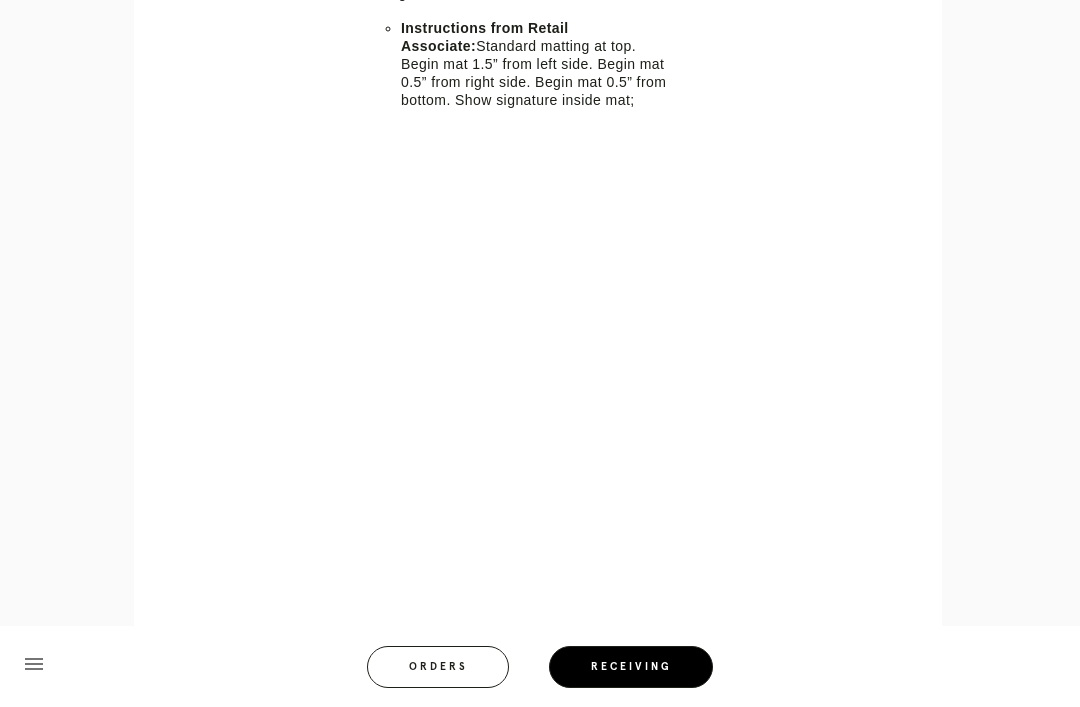 scroll, scrollTop: 957, scrollLeft: 0, axis: vertical 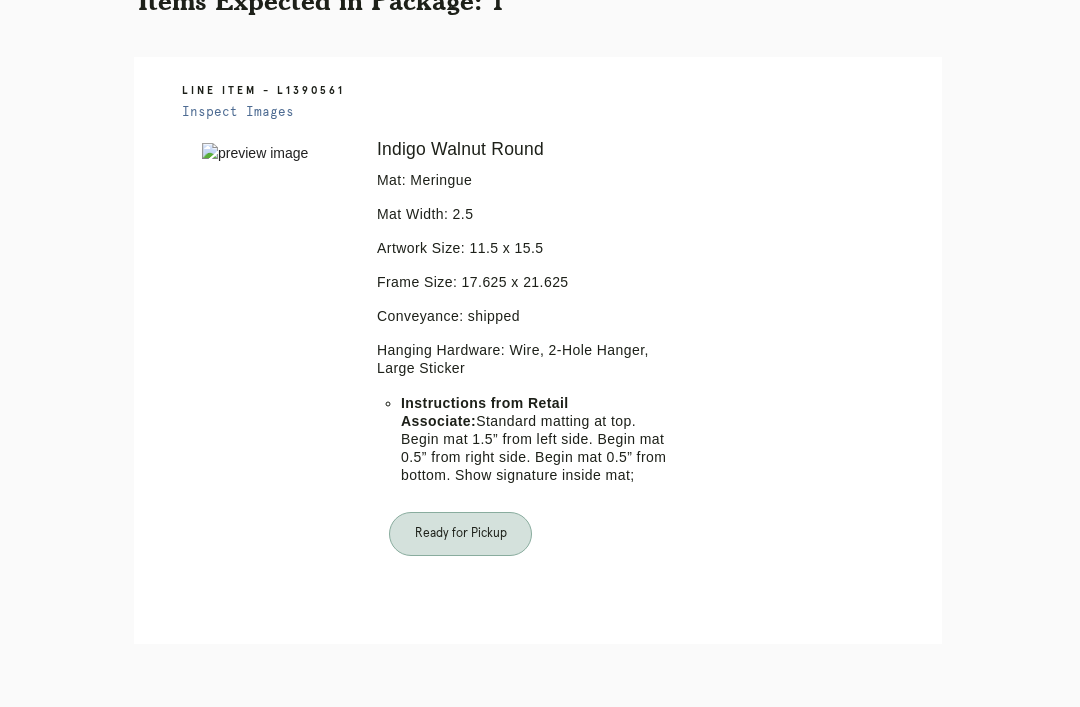 click on "Orders" at bounding box center [451, 772] 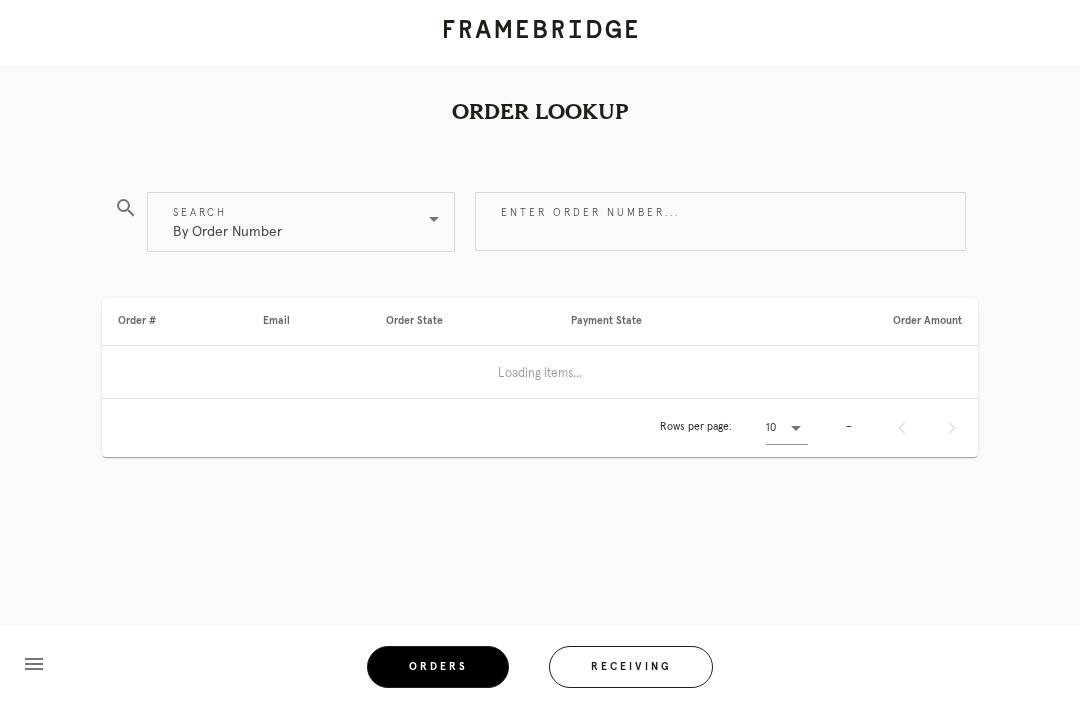 scroll, scrollTop: 0, scrollLeft: 0, axis: both 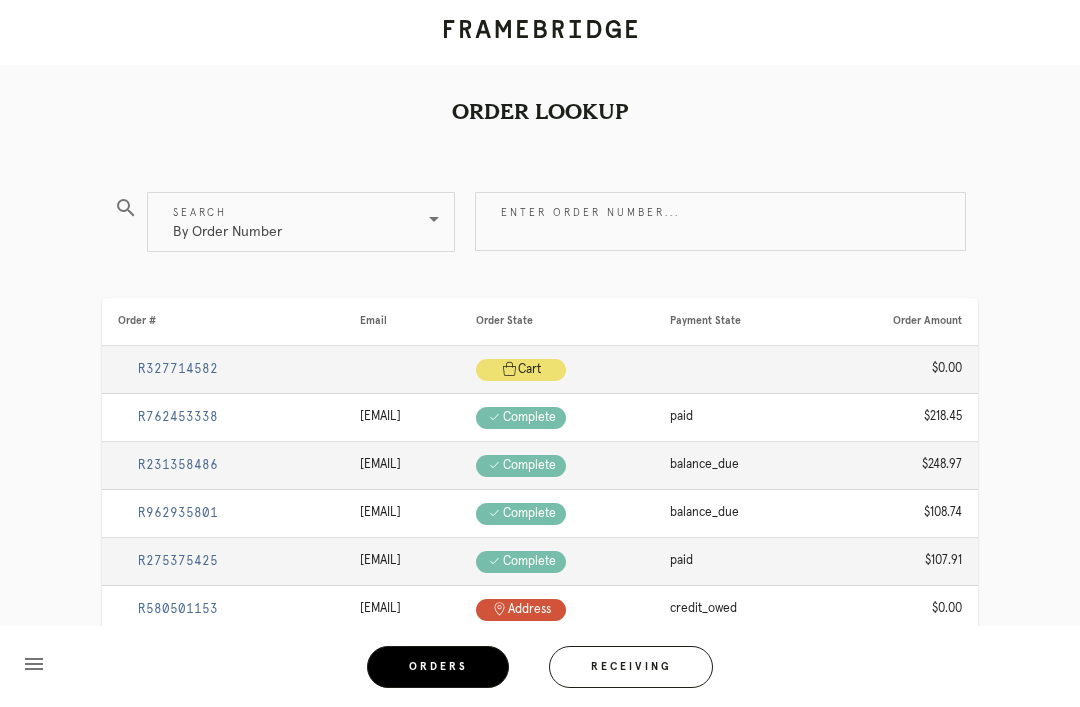 click on "Receiving" at bounding box center (631, 667) 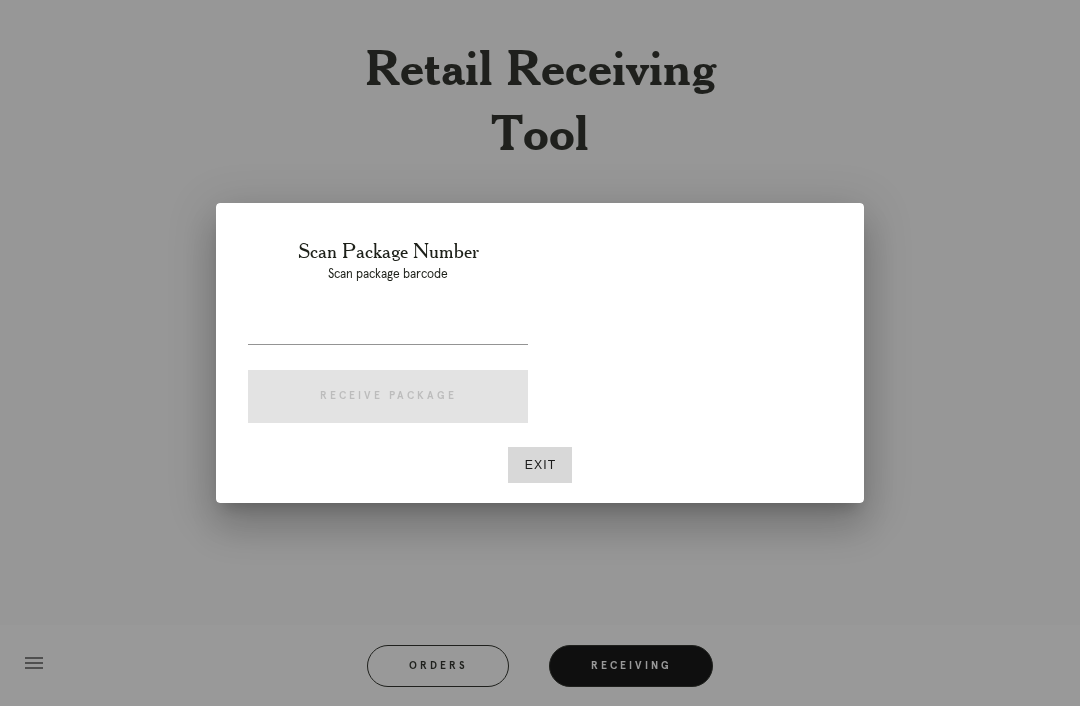 scroll, scrollTop: 64, scrollLeft: 0, axis: vertical 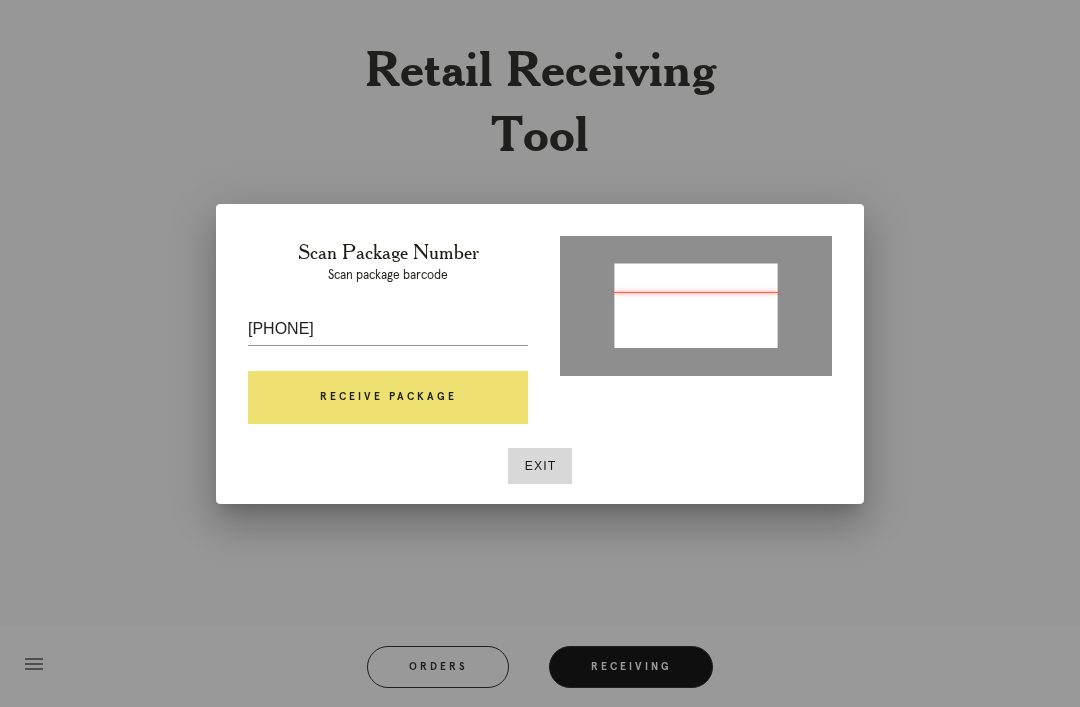 click on "Receive Package" at bounding box center (388, 398) 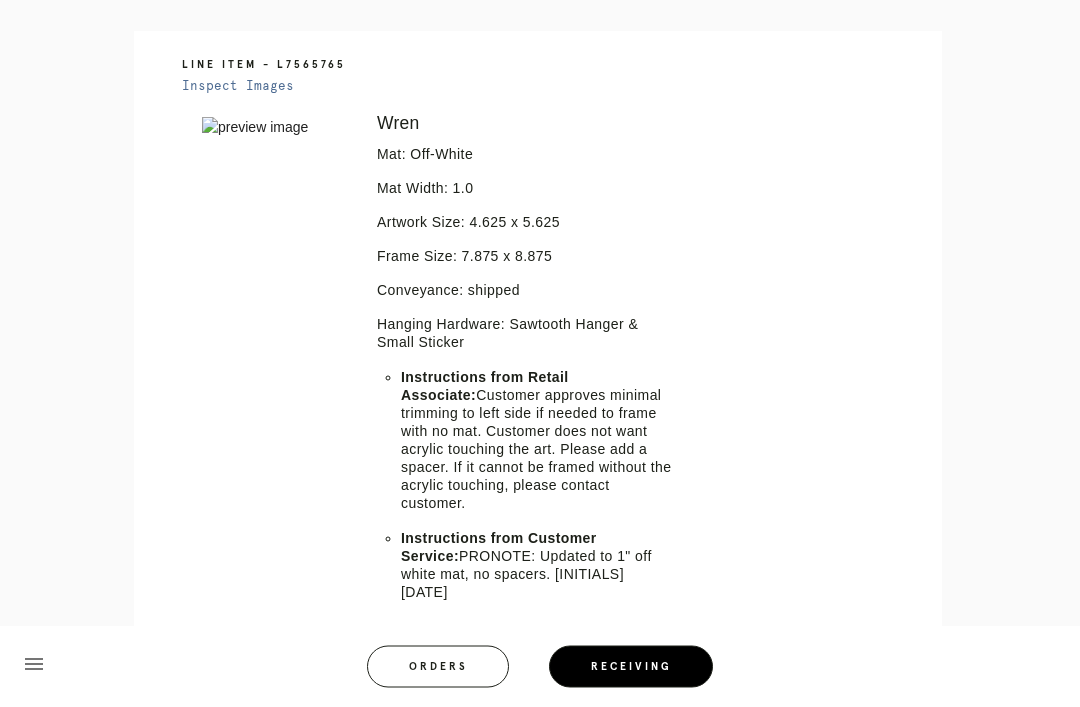 scroll, scrollTop: 452, scrollLeft: 0, axis: vertical 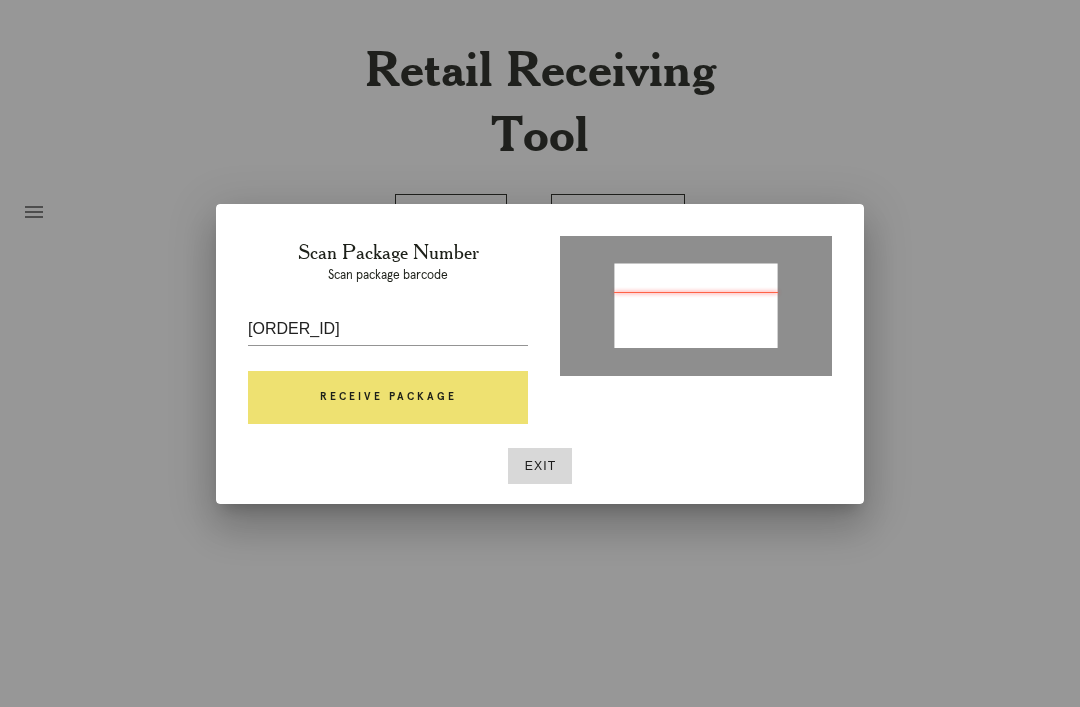 click on "Receive Package" at bounding box center (388, 398) 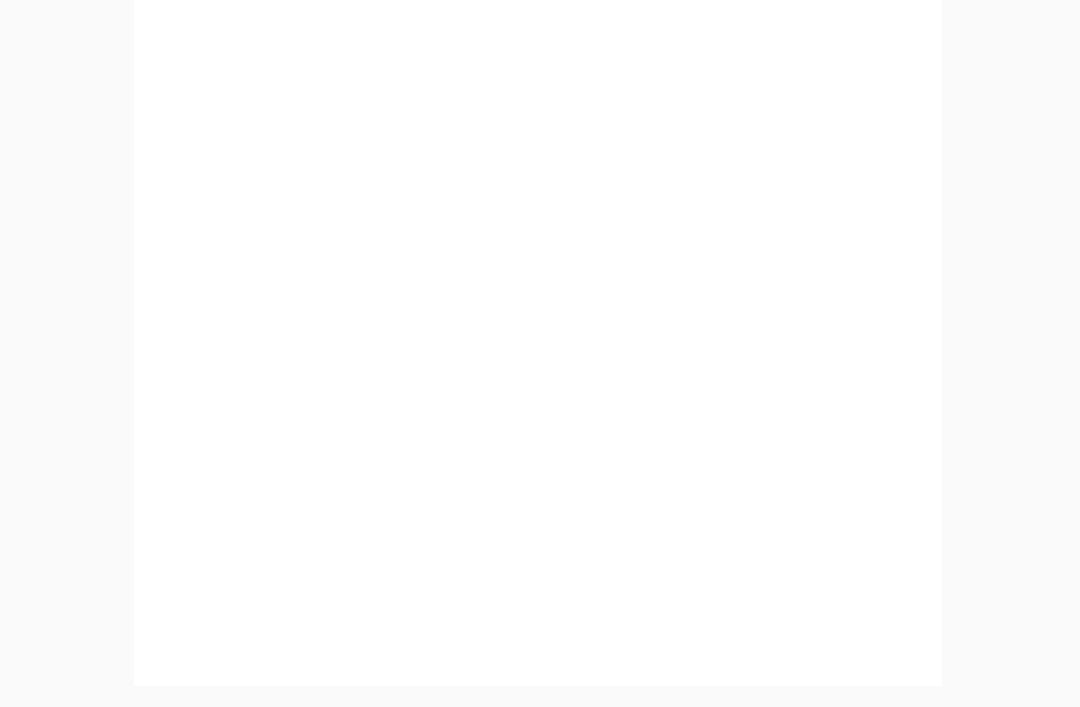 scroll, scrollTop: 928, scrollLeft: 0, axis: vertical 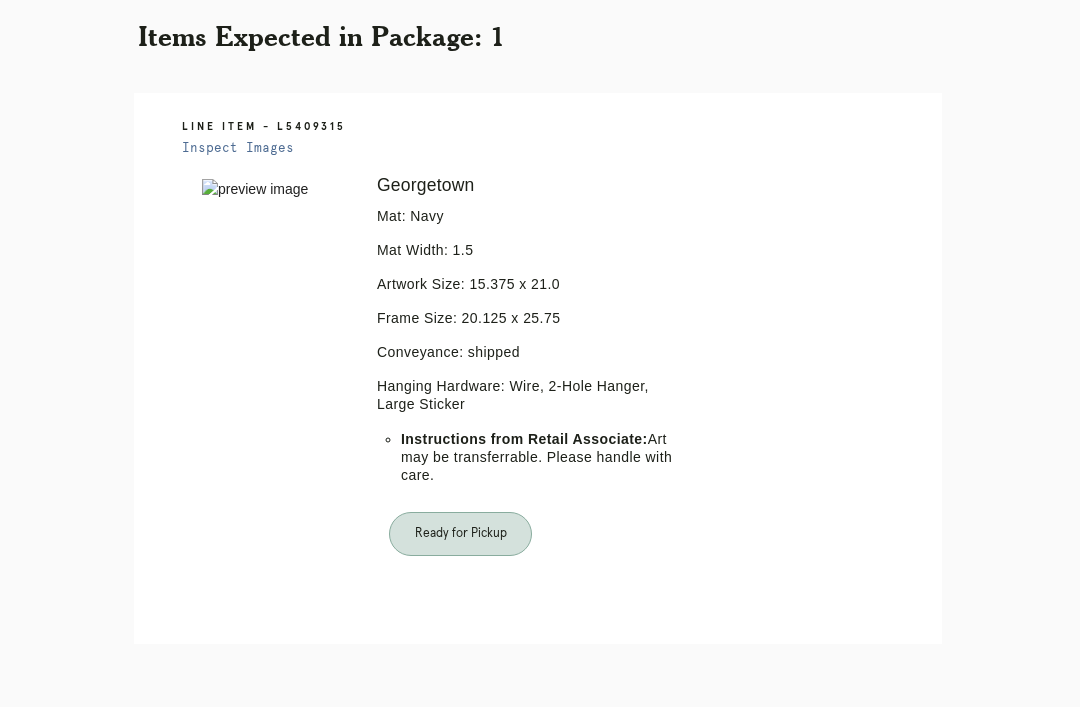 click on "Orders" at bounding box center [451, 772] 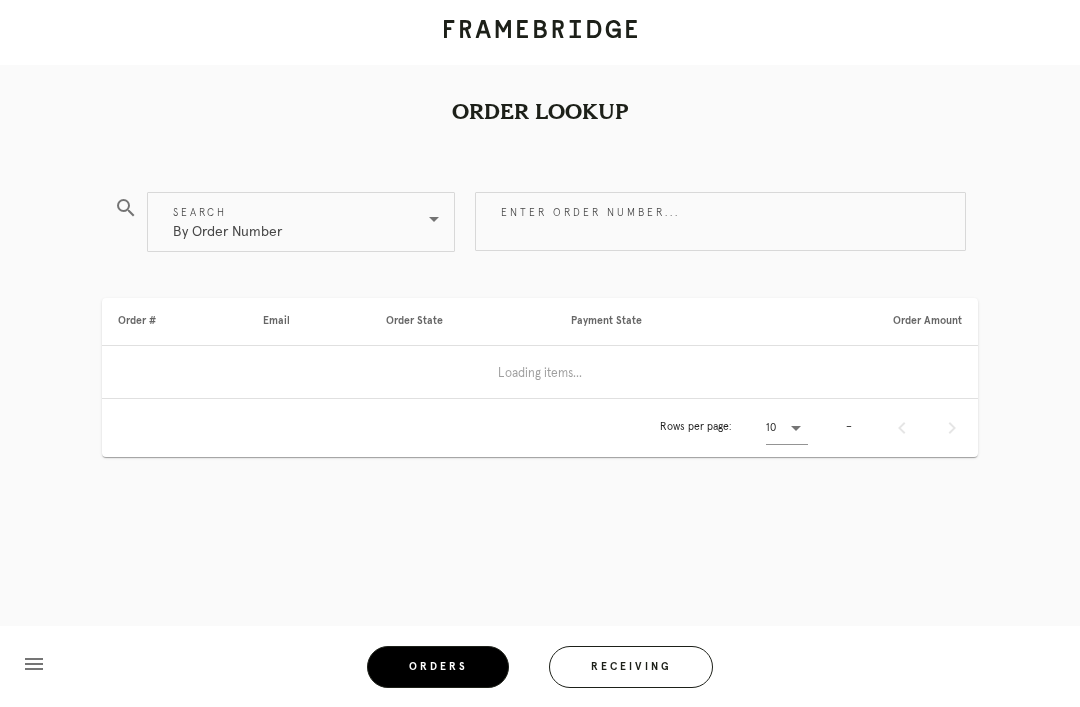 scroll, scrollTop: 0, scrollLeft: 0, axis: both 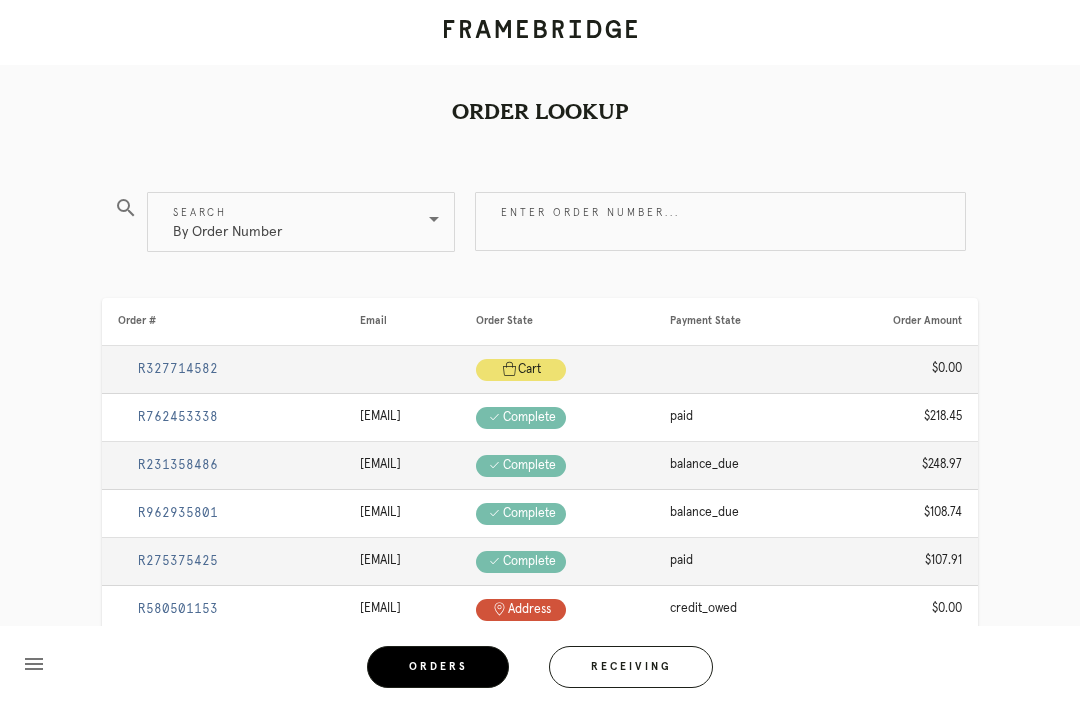 click on "Receiving" at bounding box center (631, 667) 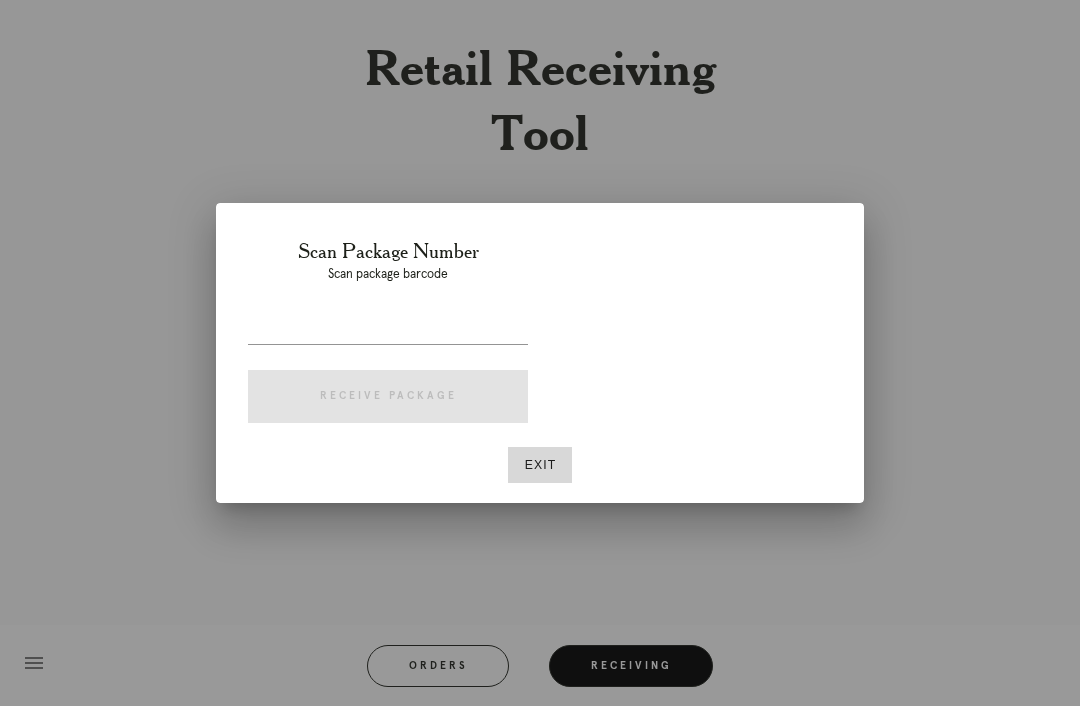 scroll, scrollTop: 64, scrollLeft: 0, axis: vertical 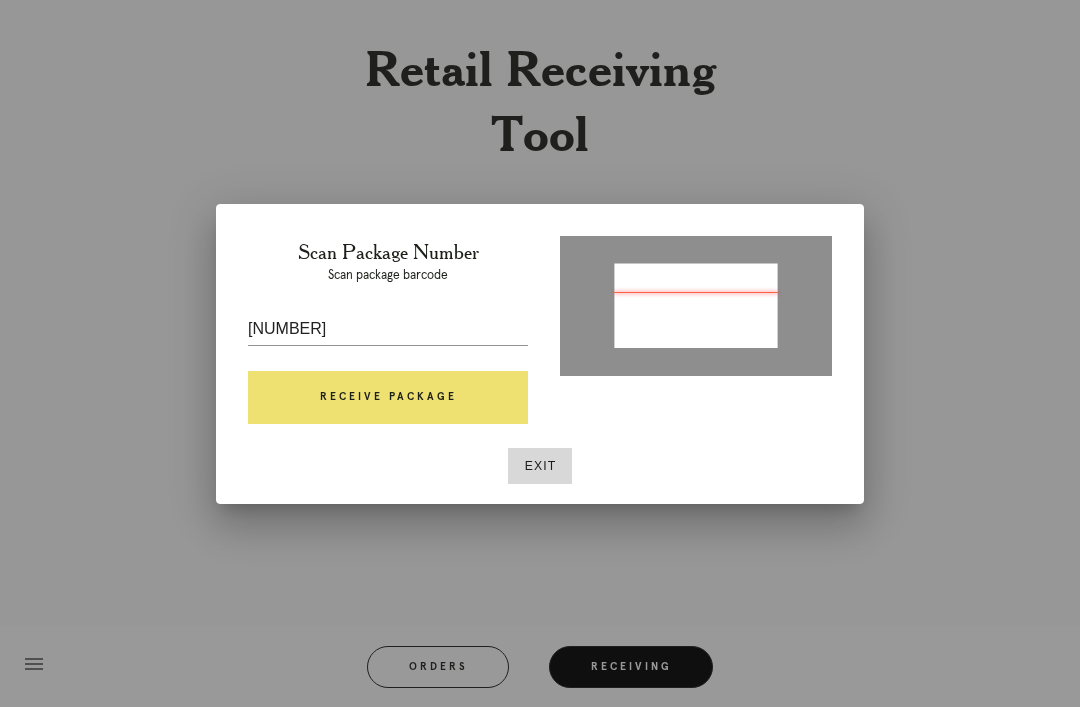 click on "Receive Package" at bounding box center (388, 398) 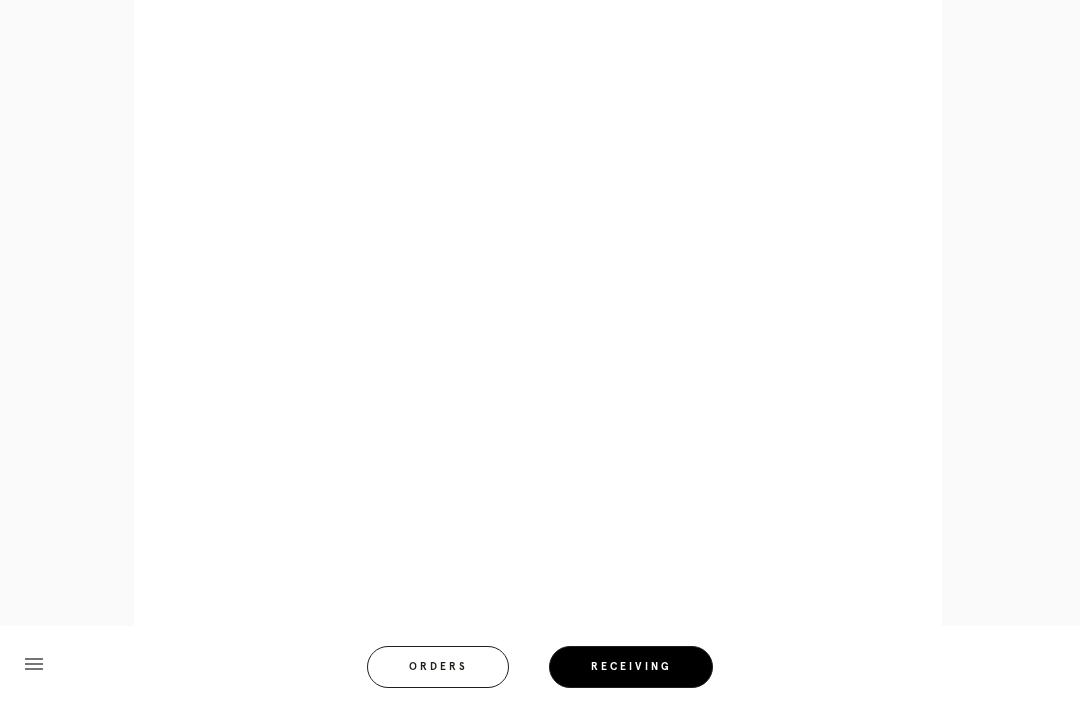 scroll, scrollTop: 858, scrollLeft: 0, axis: vertical 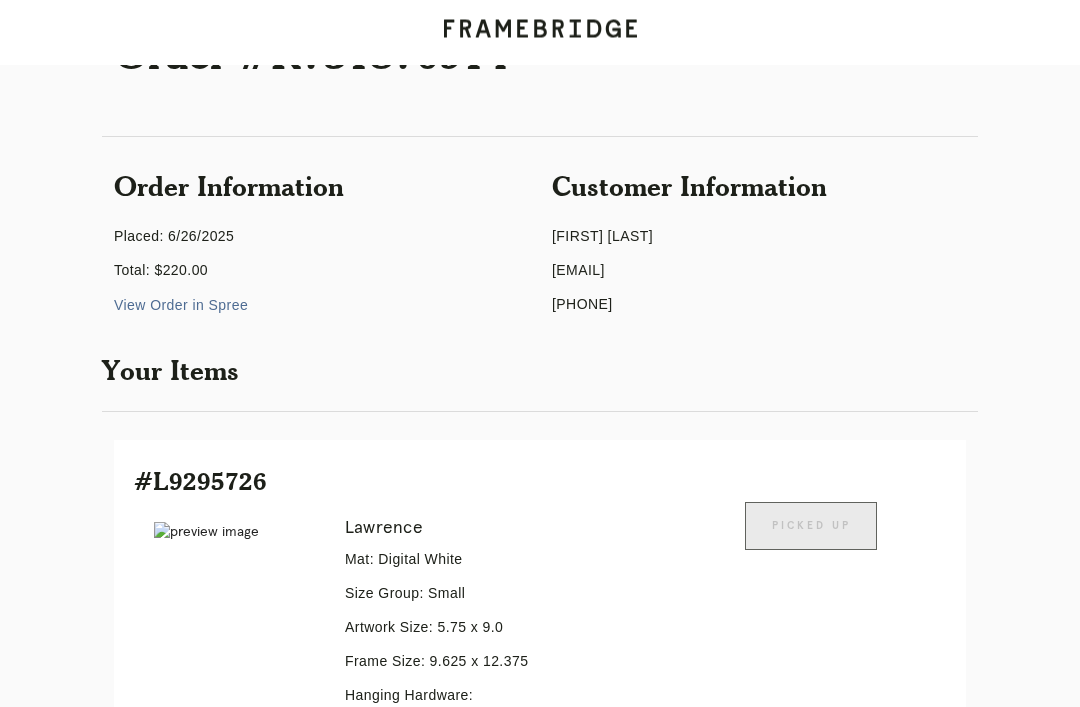 click on "Receiving" at bounding box center (243, 1537) 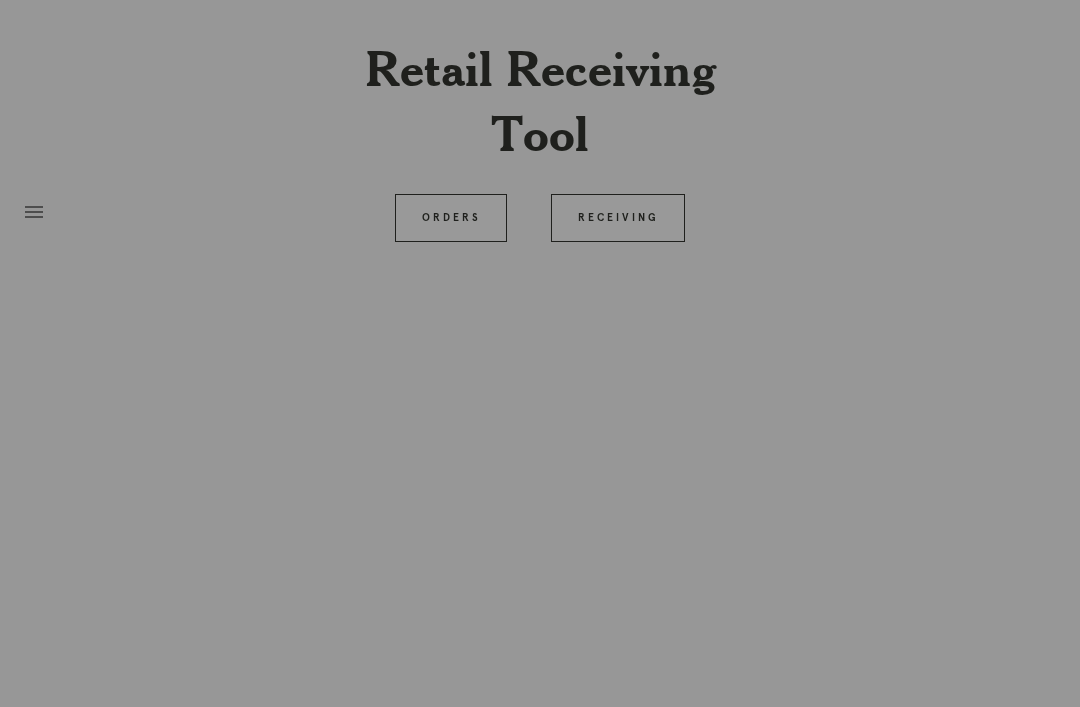 scroll, scrollTop: 64, scrollLeft: 0, axis: vertical 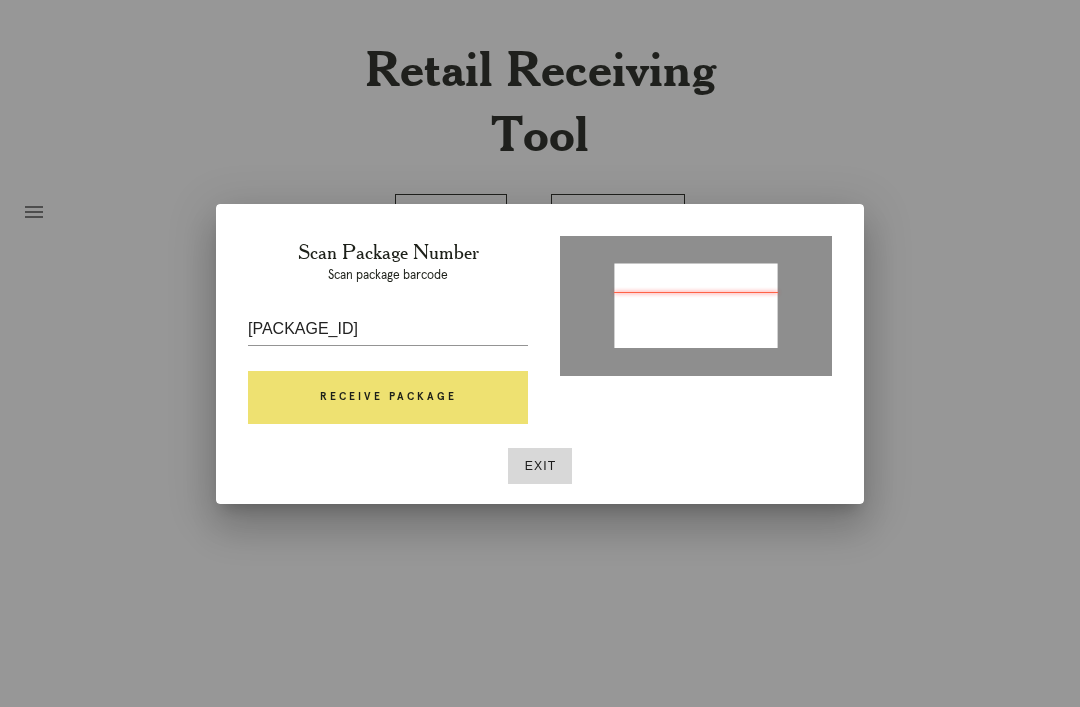 click on "Receive Package" at bounding box center [388, 398] 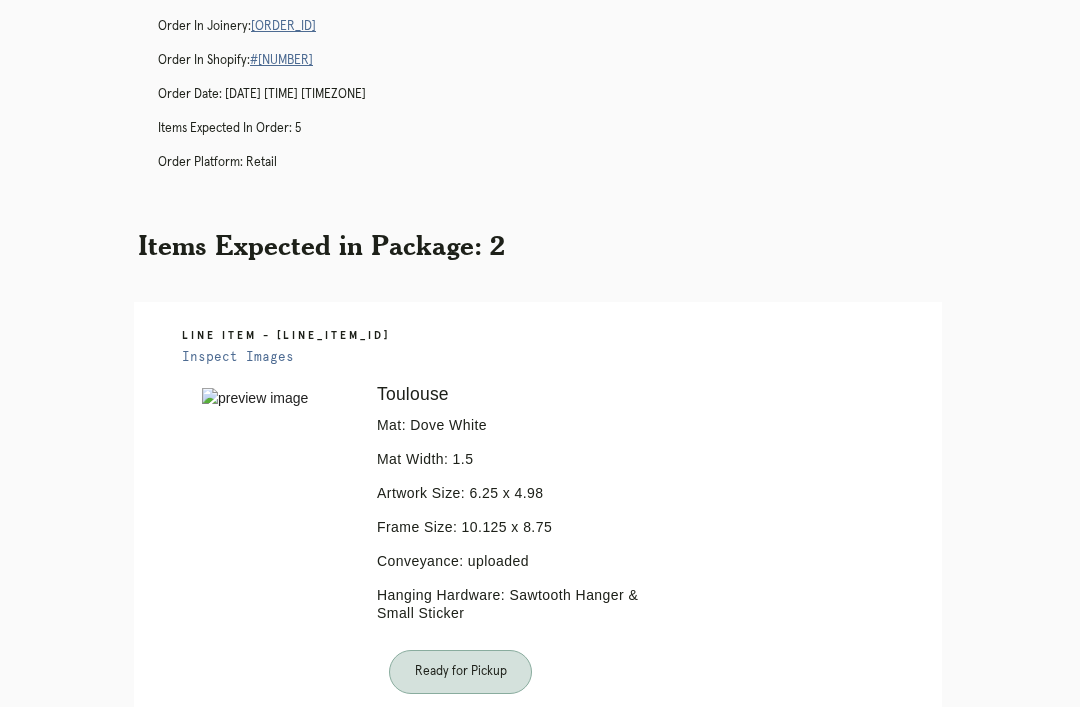 scroll, scrollTop: 0, scrollLeft: 0, axis: both 